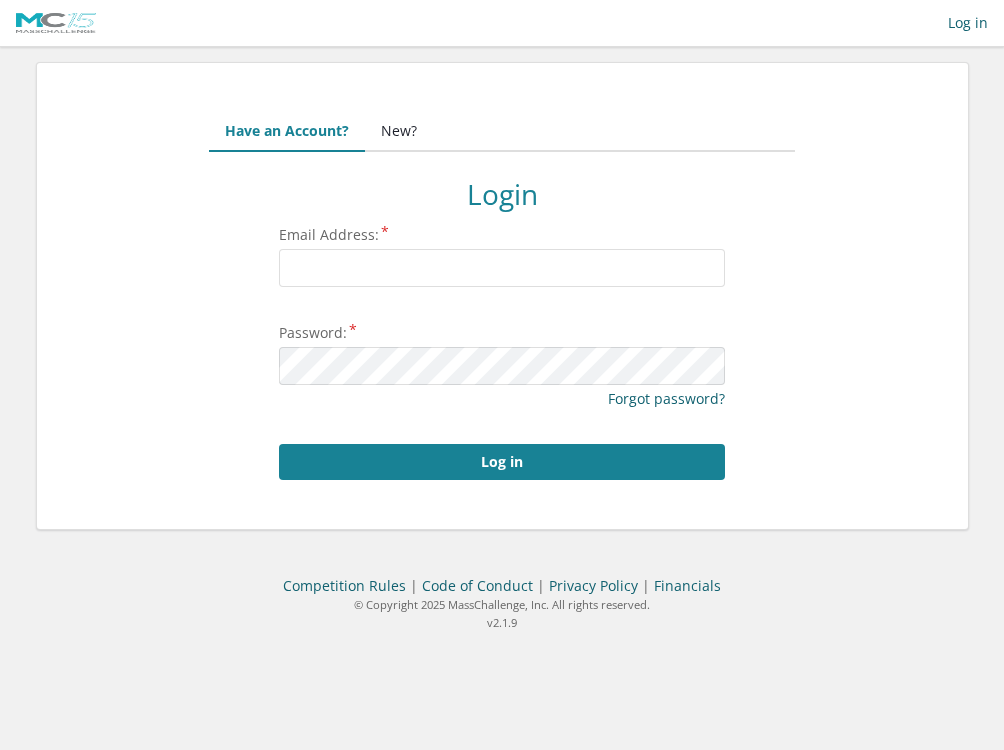 scroll, scrollTop: 0, scrollLeft: 0, axis: both 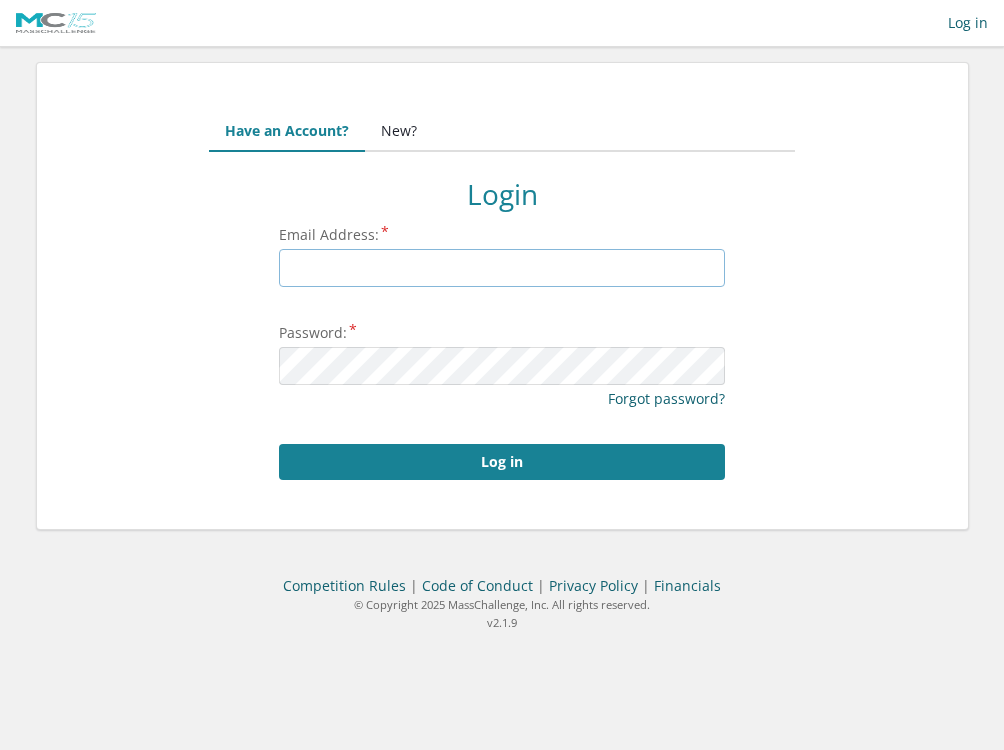 click on "Email Address:" at bounding box center [502, 268] 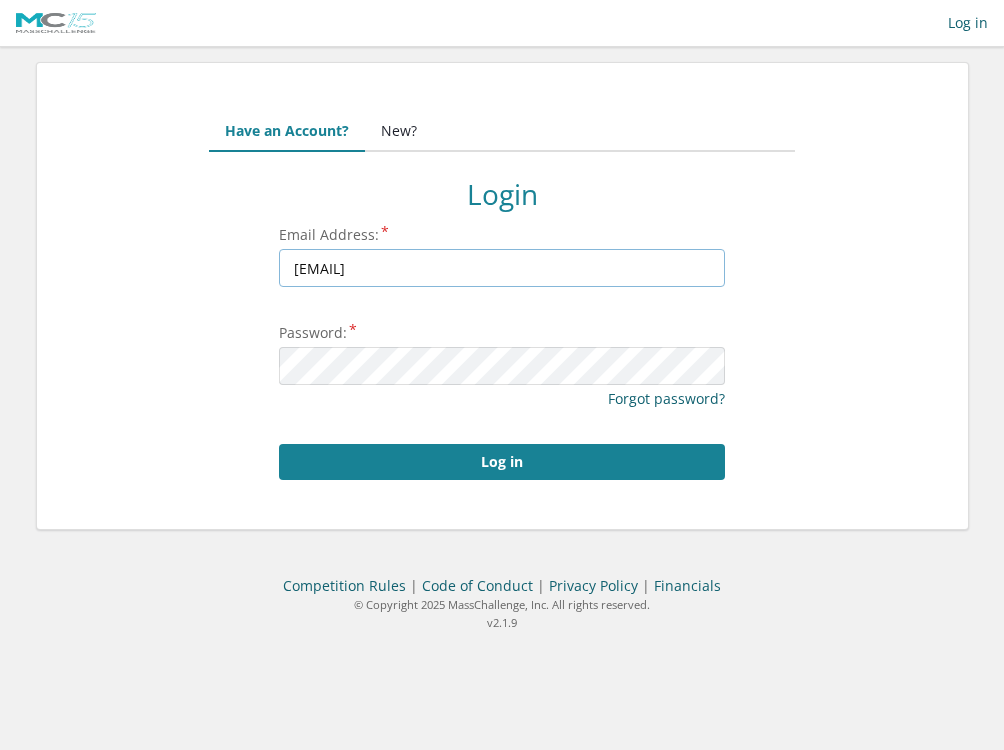 type on "brooke@masschallenge.org" 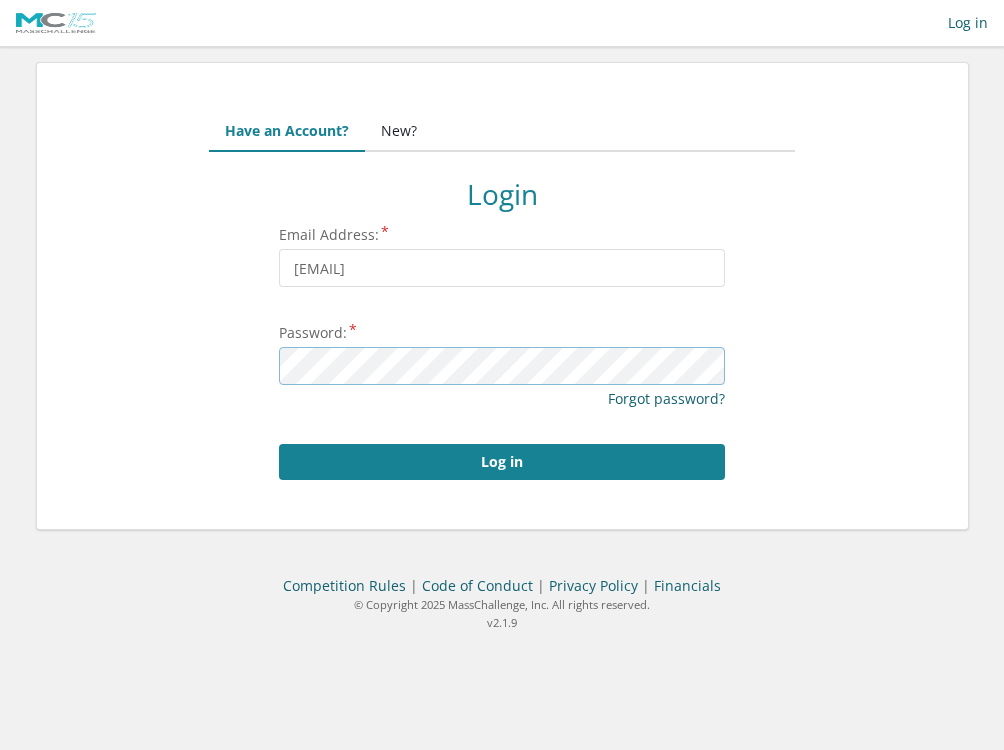 click on "Log in" at bounding box center (502, 462) 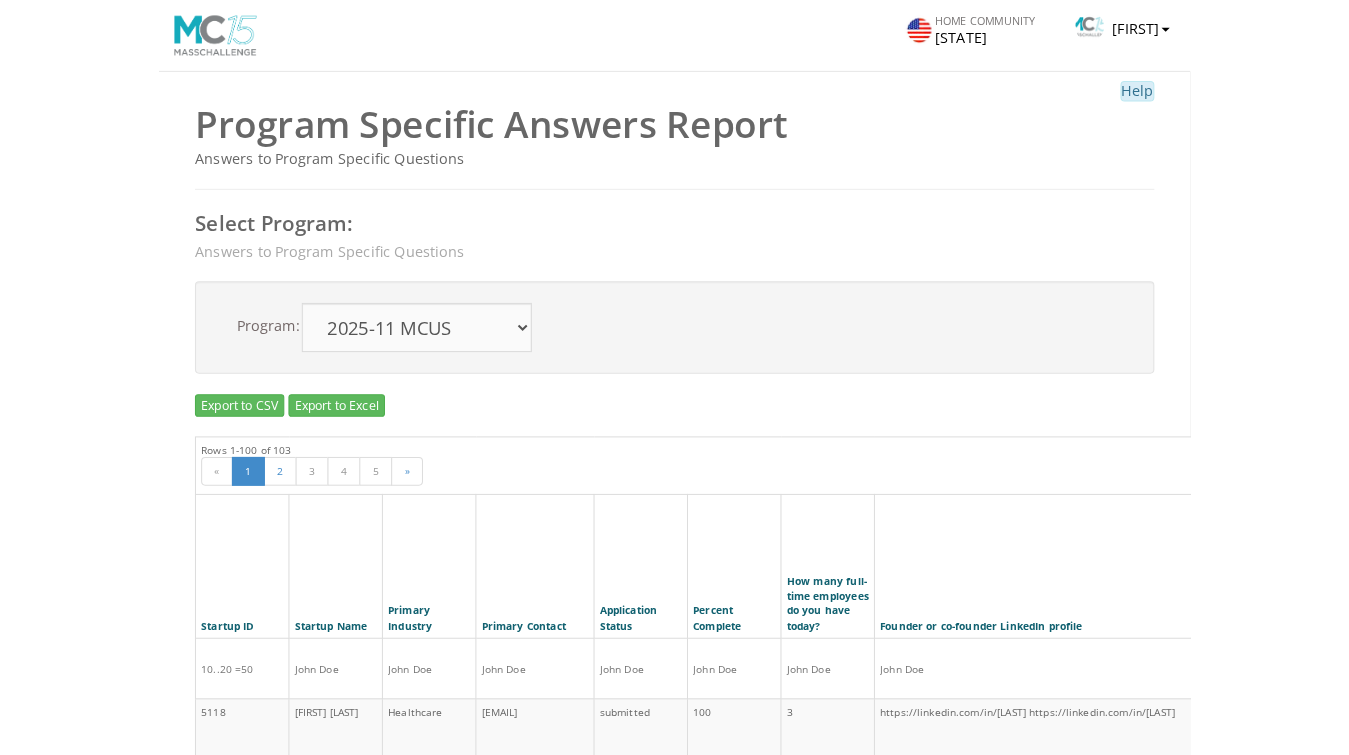 scroll, scrollTop: 69, scrollLeft: 0, axis: vertical 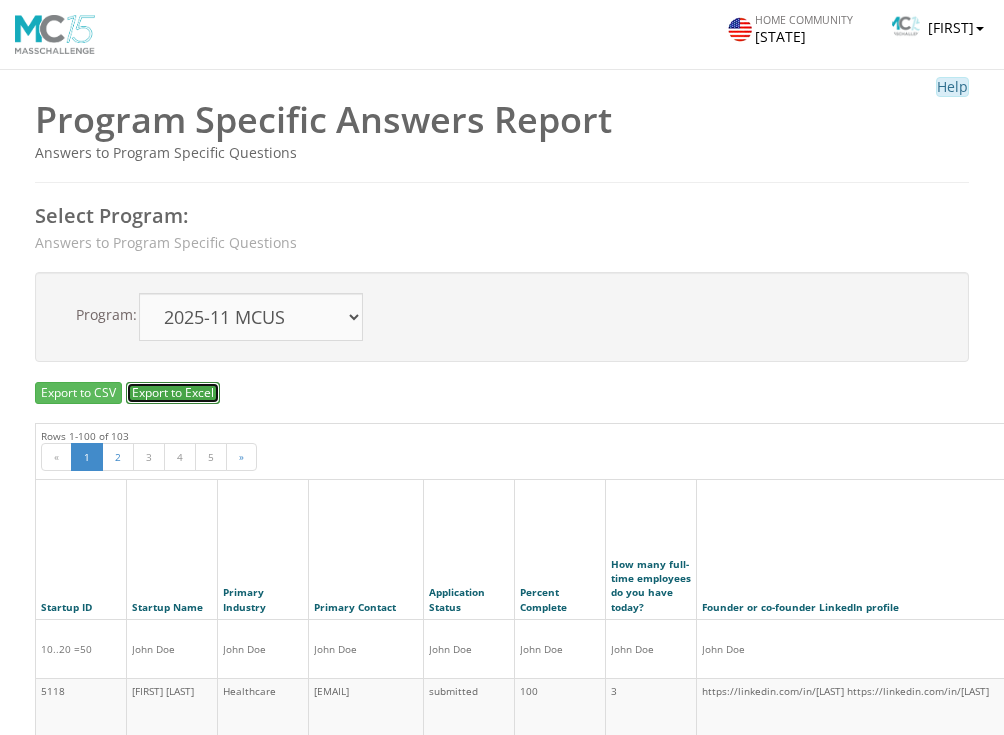 click on "Export to Excel" at bounding box center [173, 393] 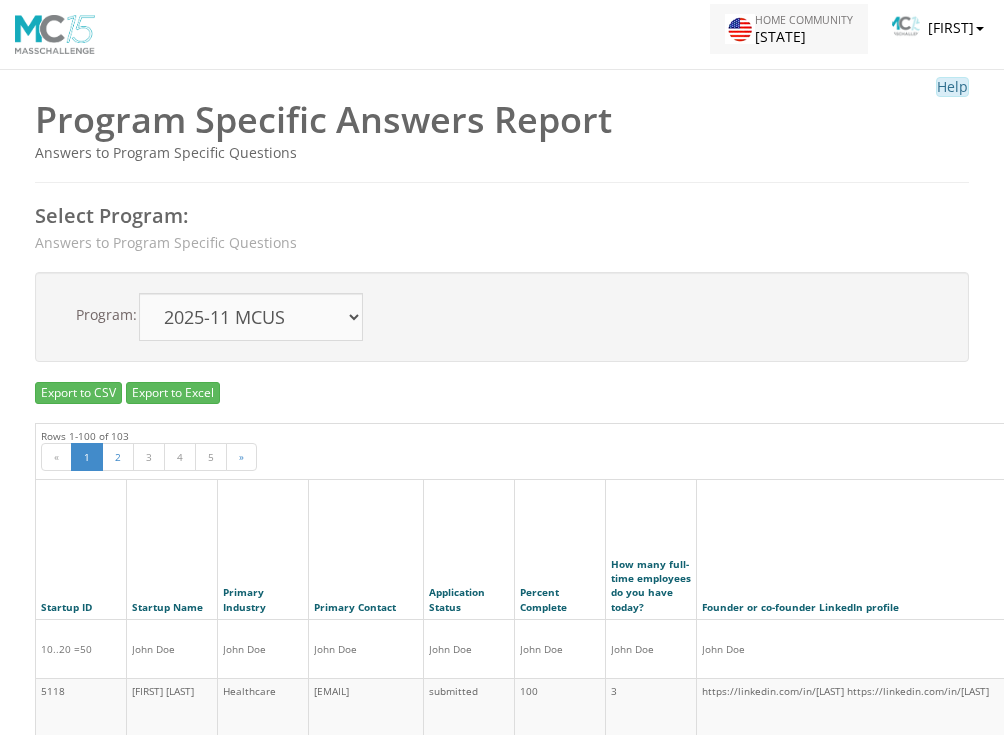 click at bounding box center [740, 29] 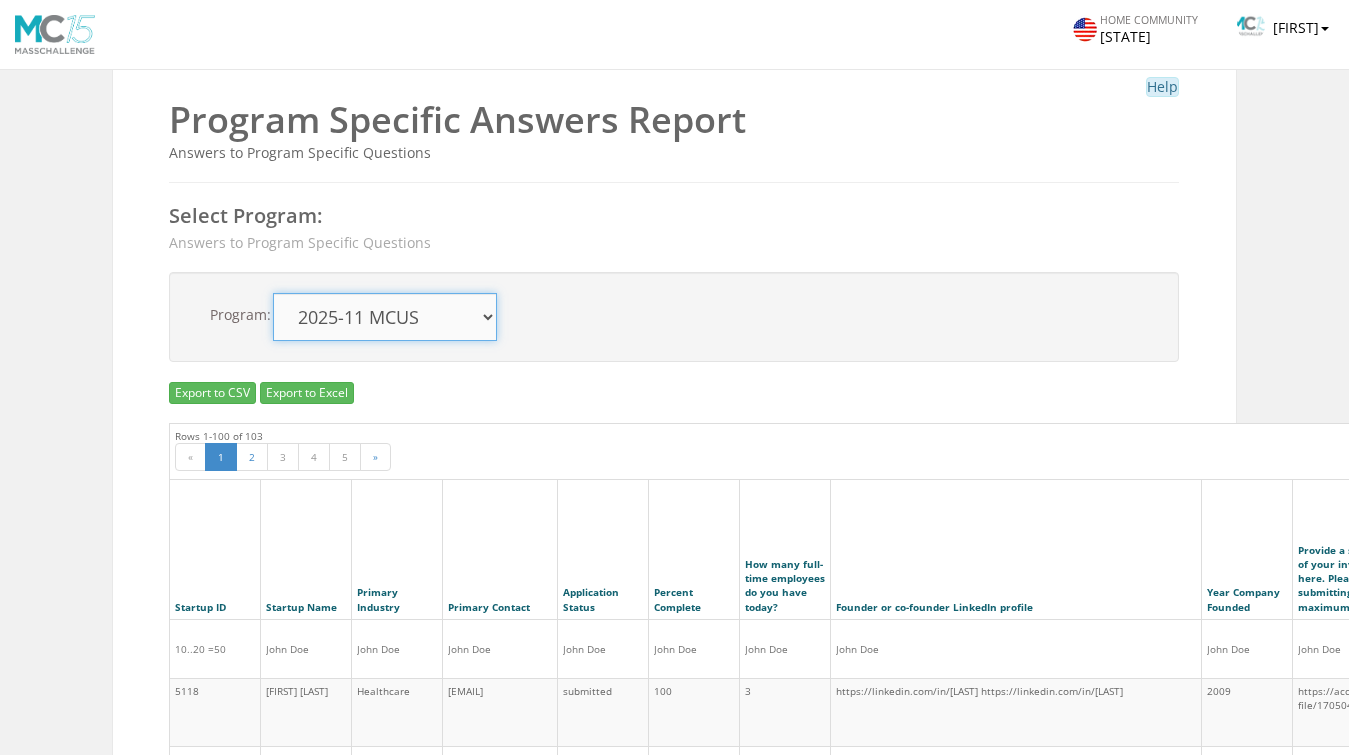 click on "2050-12 MCUS
2026-06 MCUS
2026-05 MCUS
2025-11 MCUS
2025-11 MCUS
2025-10 MCCH
2025-10 MCCH
2025-09 MCBRIDGE
2025-09 MCUS
2025-07 MCUS
2025-07 MCIL
2025-07 MCCH
2025-06 MCUS
2025-06 MCBRIDGE
2025-06 MCUS
2025-06 MCUS
2025-06 MCUS
2025-06 MCUS
2025-04 MCUS
2025-04 MCUS
2025-03 MCUS
2025-03 MCUS
2025-01 MCUS
2024-11 MCUS
2024-10 MCMX
2024-10 MCCH
2024-10 MCBRIDGE
2024-09 MCUS
2024-09 MCUS
2024-07 MCIL
2024-06 MCCH
2024-06 MCUS
2024-06 MCUS
2024-06 MCCH
2024-06 MCUS
2024-06 MCUS
2024-04 MCBRIDGE
2024-04 MCUS
2024-03 MCIL
2024-02 MCCH
2024-02 MCUS
2024-01 MCUS
2023-12 MCBRIDGE
2023-12 MCUS
2023-12 MCBRIDGE
2023-11 MCBRIDGE
2023-11 MCUS
2023-11 MCUS
2023-10 MCCH
2023-10 MCCH
2023-10 MCCH
2023-10 MCCH
2023-10 MCCH
2023-09 MCUS
2023-09 MCUS" at bounding box center [385, 317] 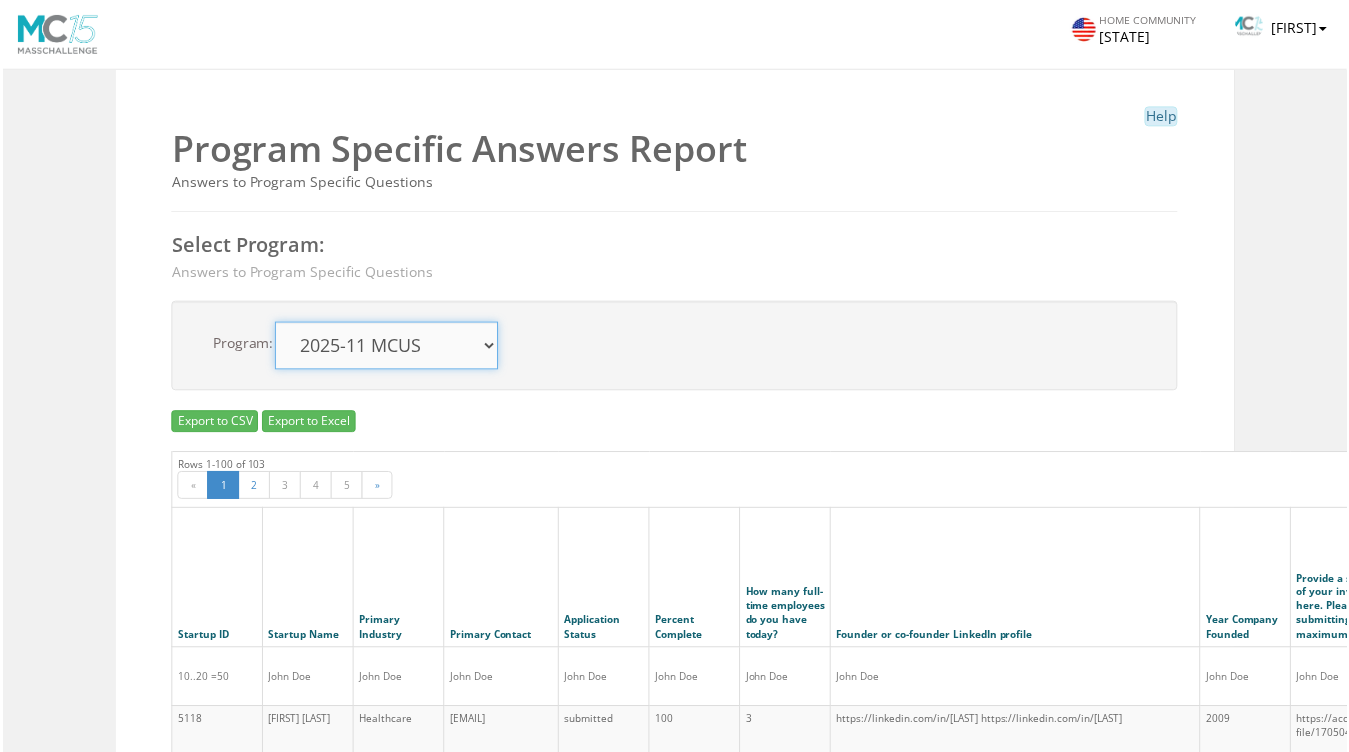 scroll, scrollTop: 0, scrollLeft: 0, axis: both 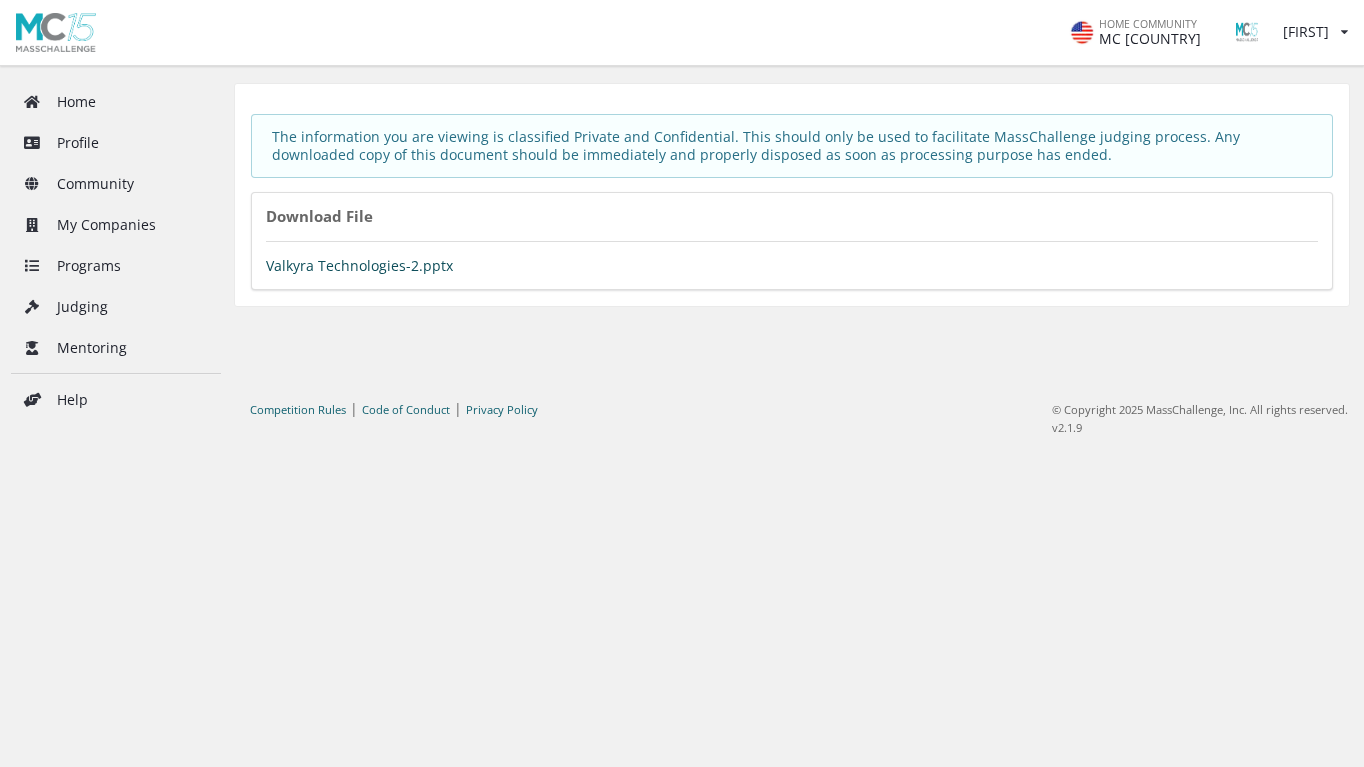 click on "Valkyra Technologies-2.pptx" at bounding box center (359, 265) 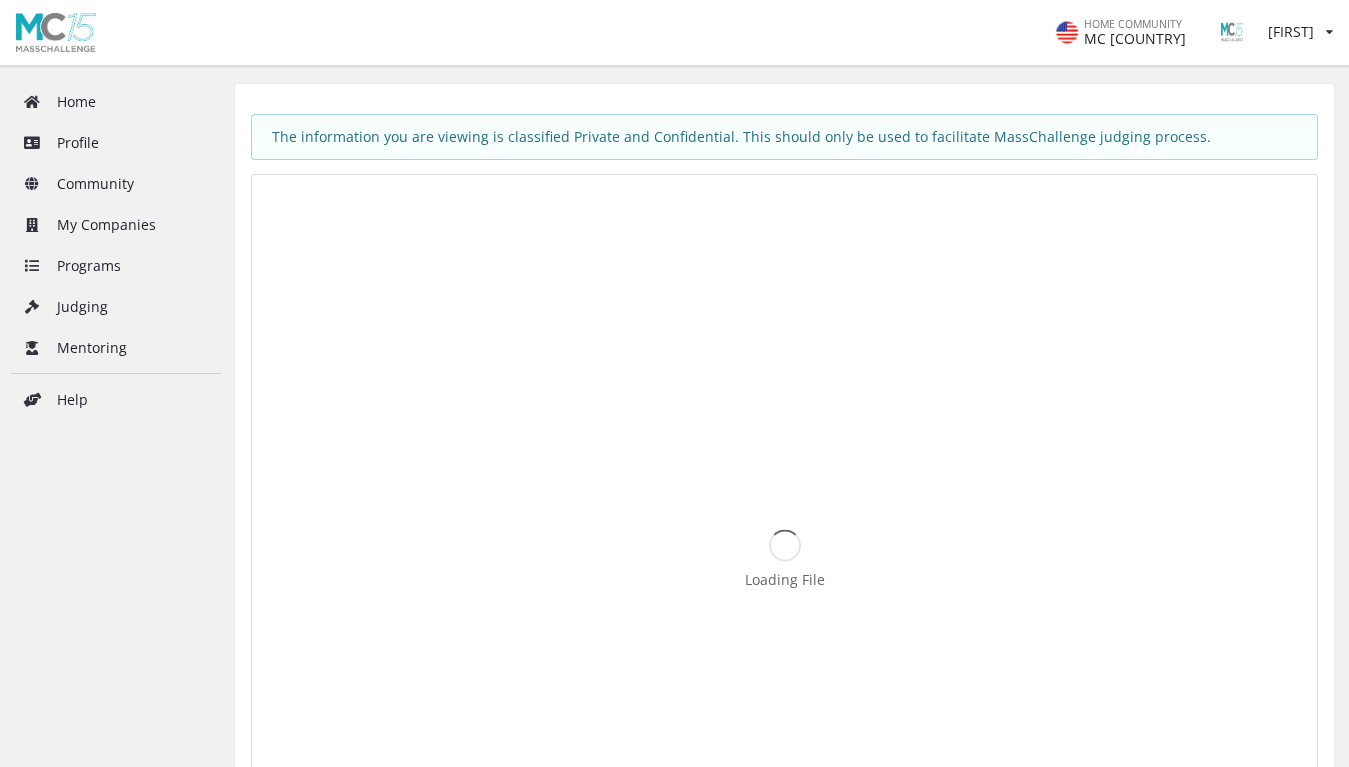 scroll, scrollTop: 0, scrollLeft: 0, axis: both 